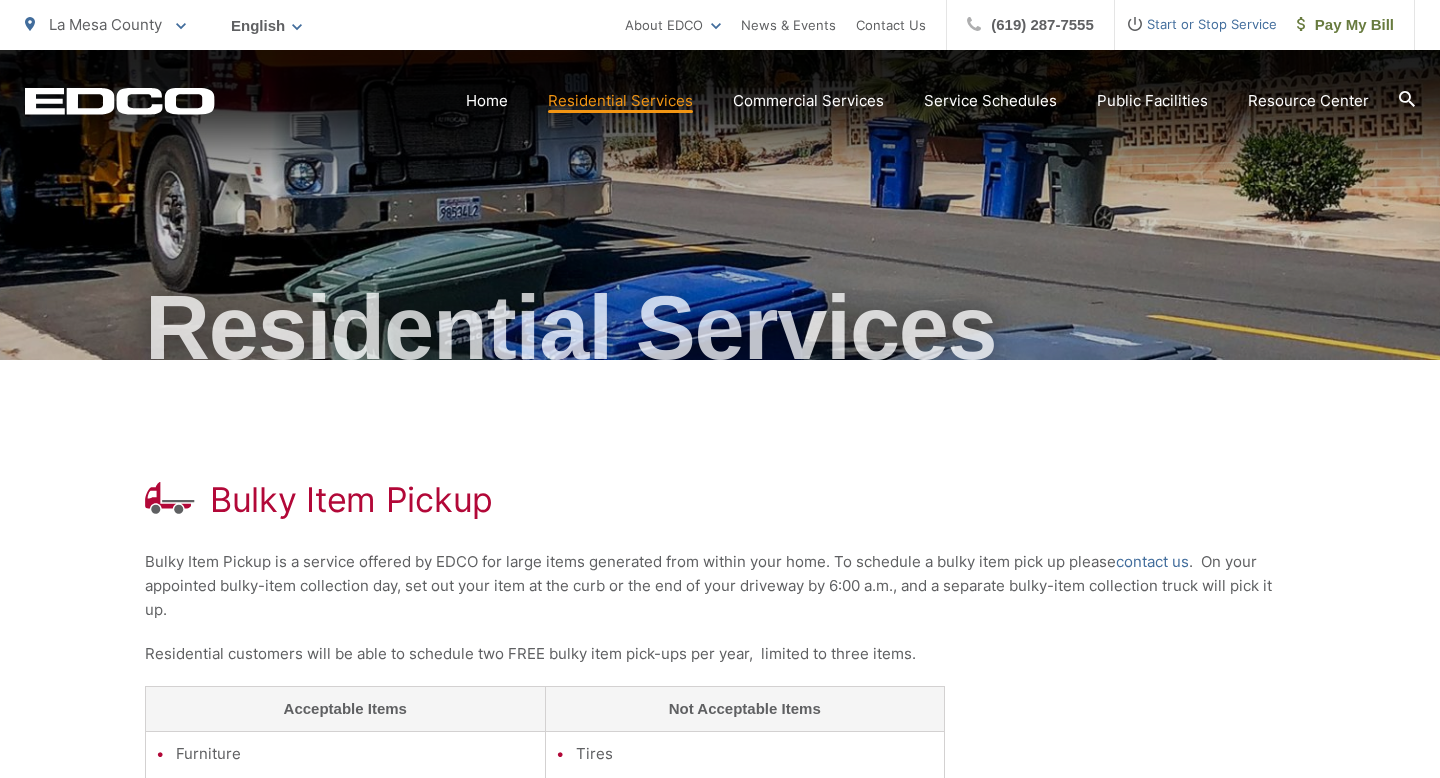 scroll, scrollTop: 46, scrollLeft: 0, axis: vertical 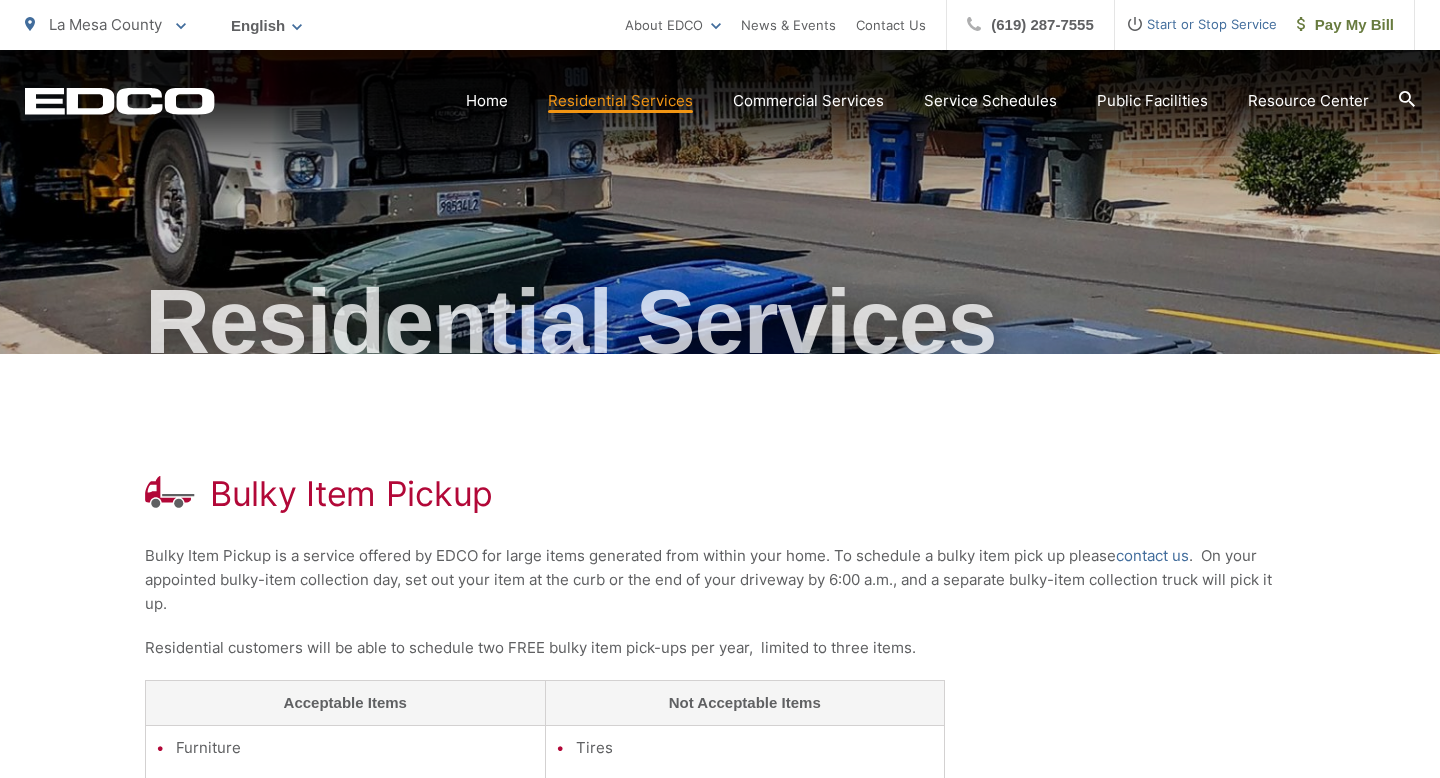 click 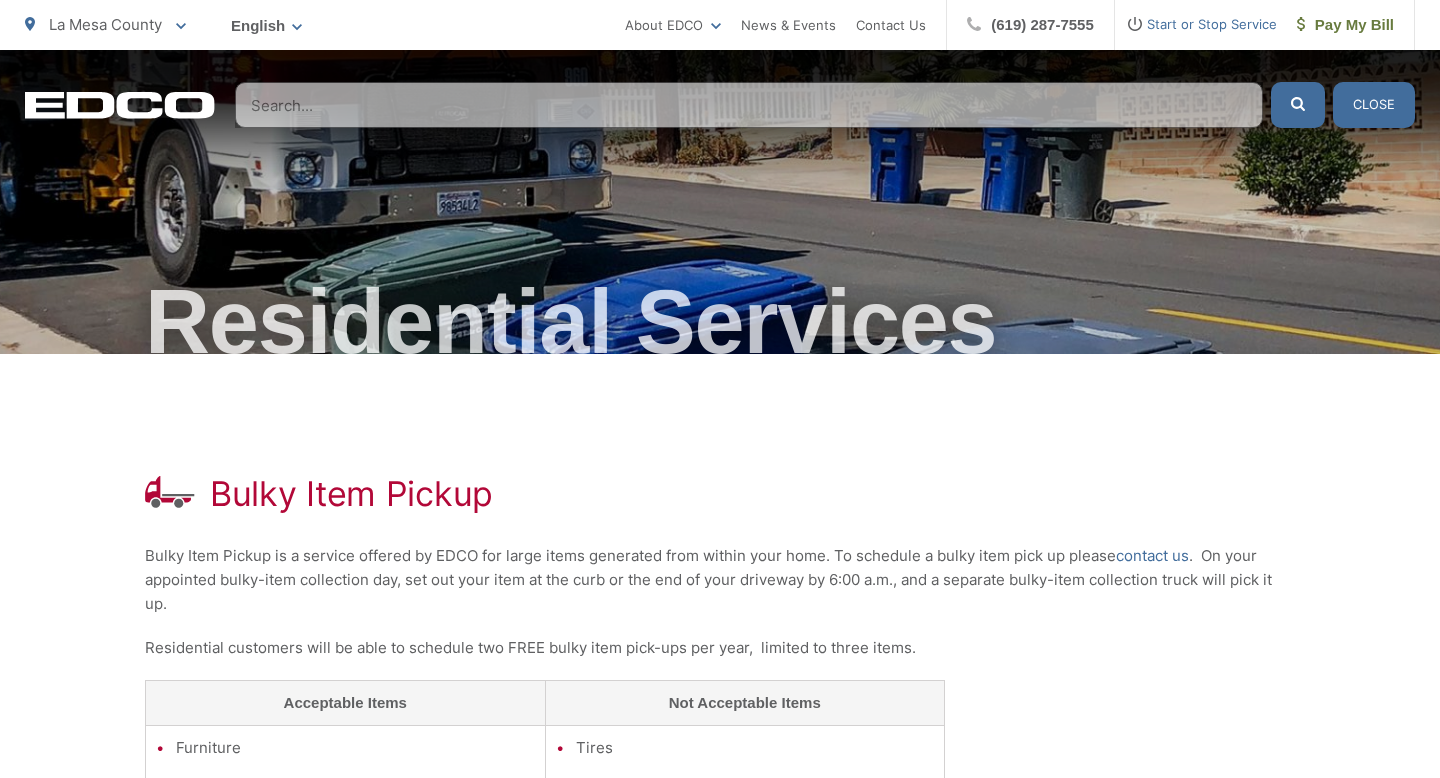click at bounding box center [749, 105] 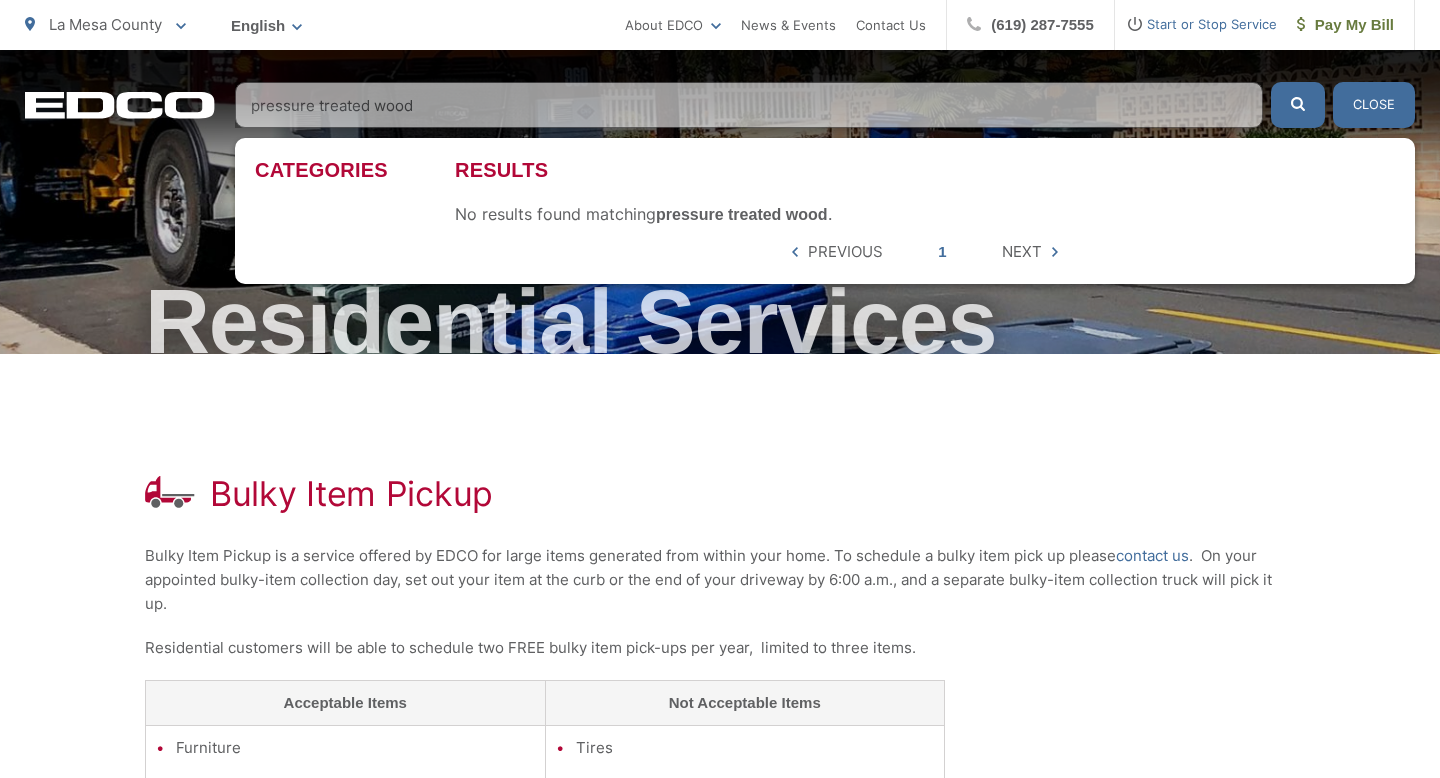 type on "pressure treated wood" 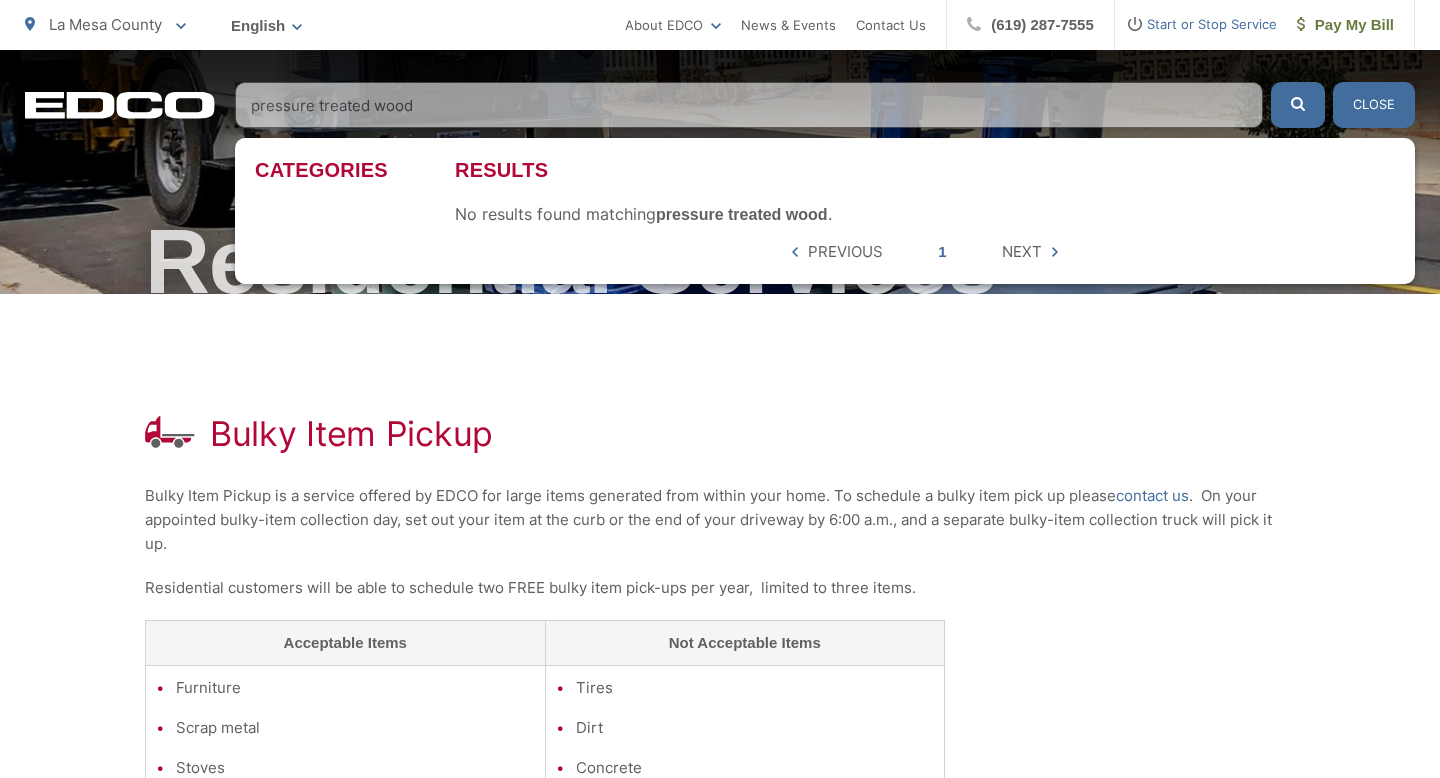 click on "Close" at bounding box center [1374, 105] 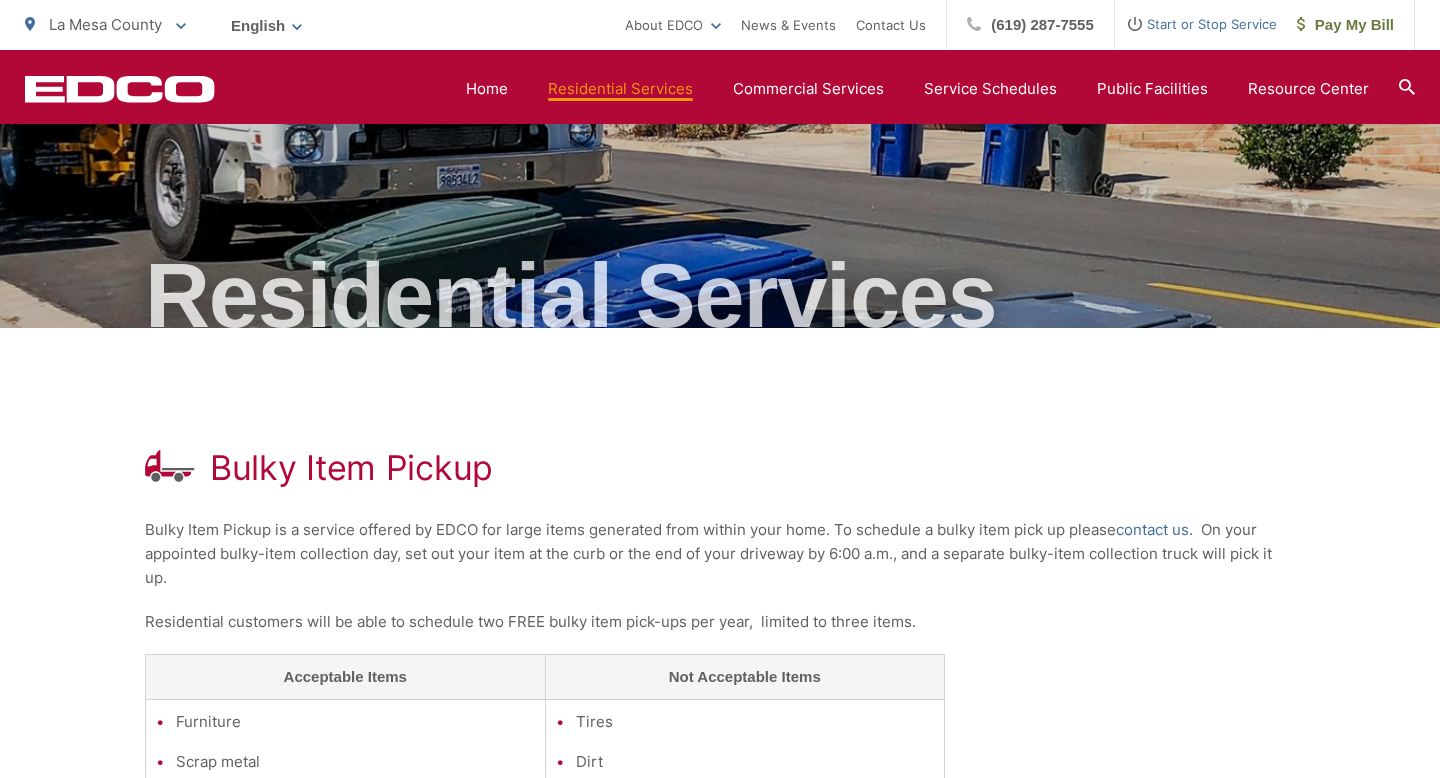 scroll, scrollTop: 0, scrollLeft: 0, axis: both 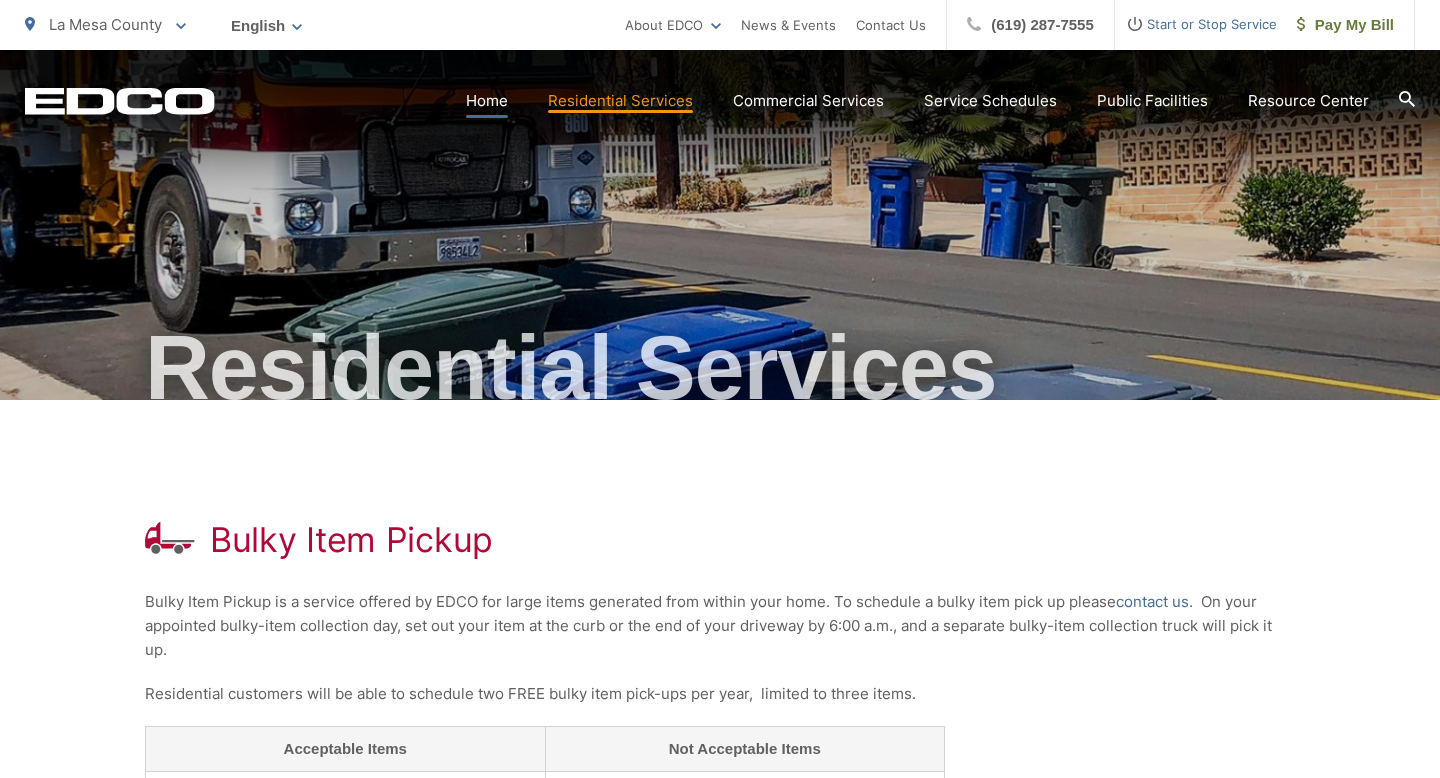 click on "Home" at bounding box center [487, 101] 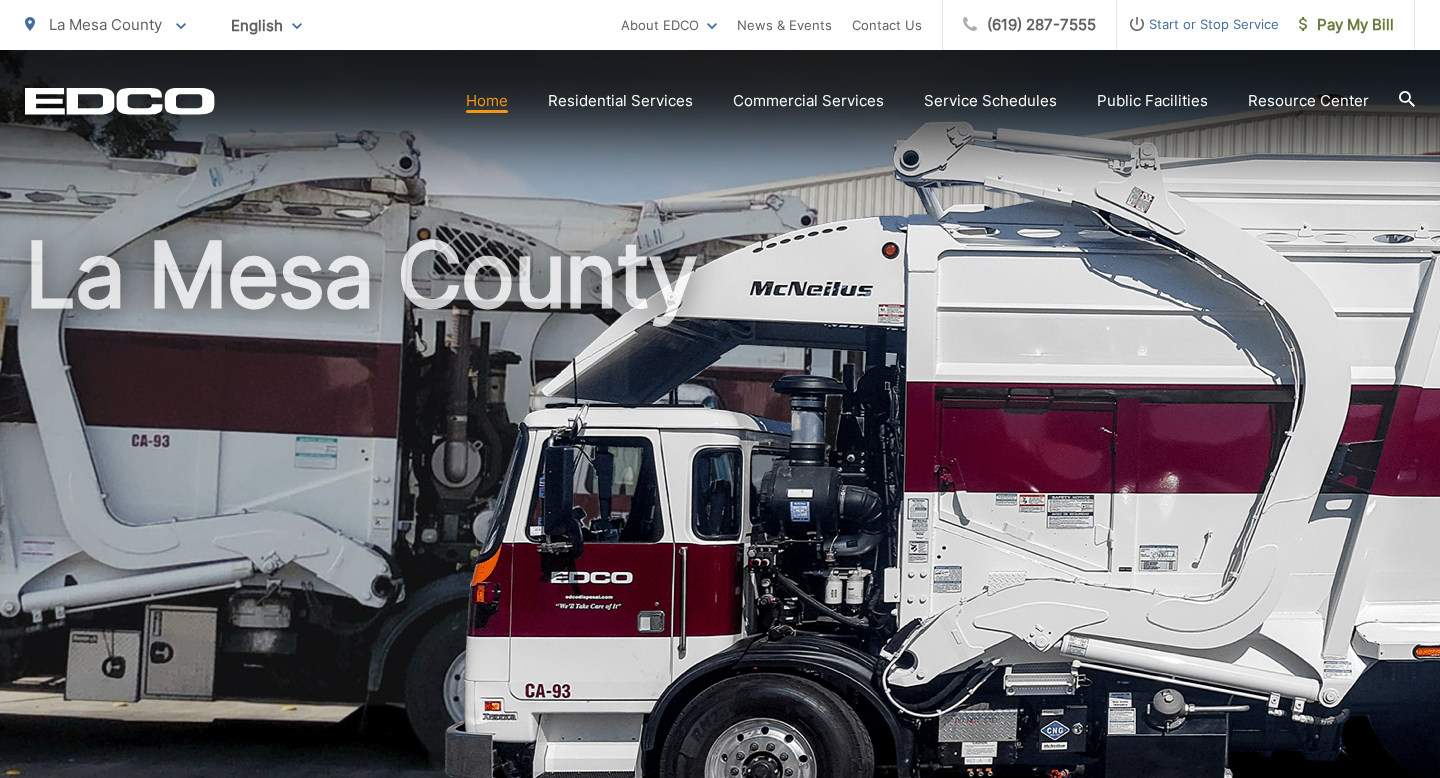 scroll, scrollTop: 35, scrollLeft: 0, axis: vertical 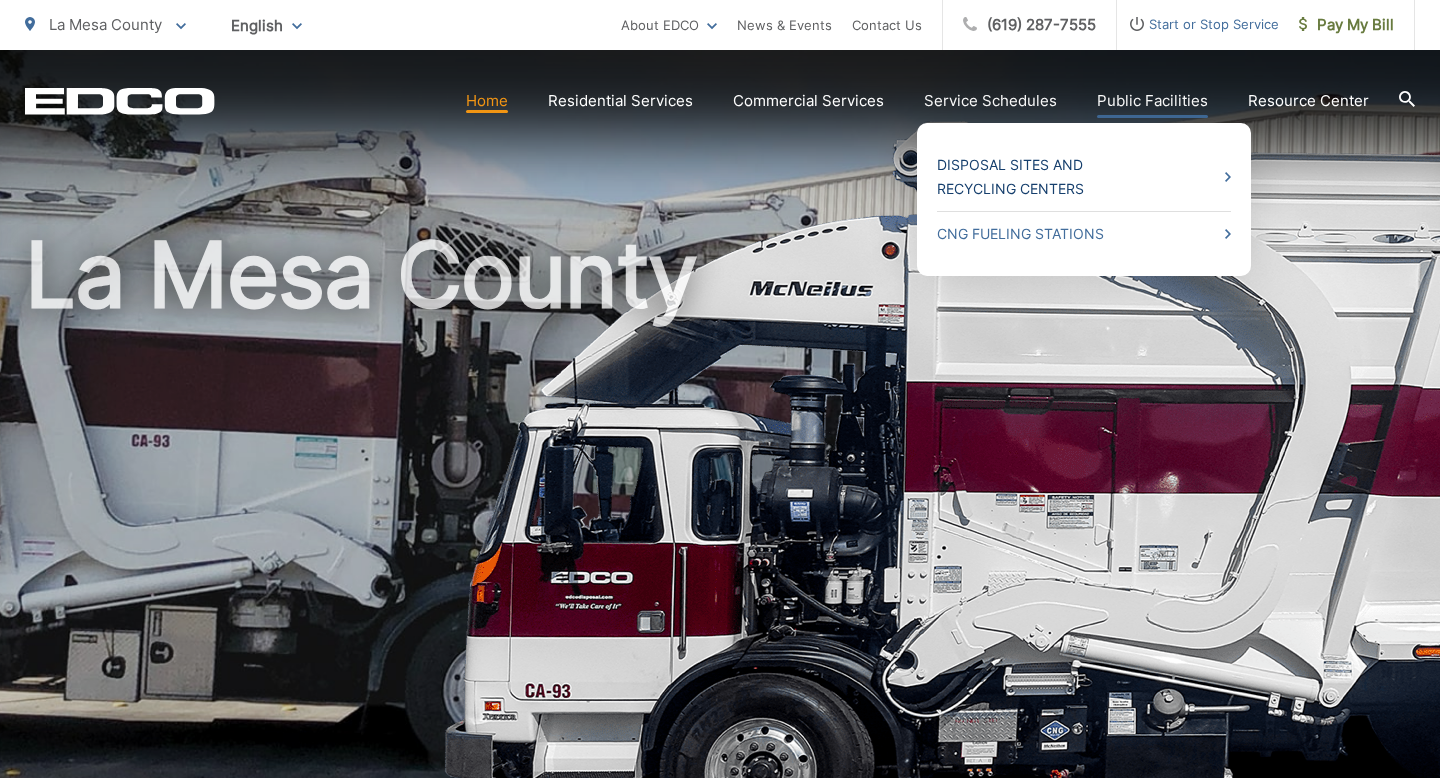 click on "Disposal Sites and Recycling Centers" at bounding box center (1084, 177) 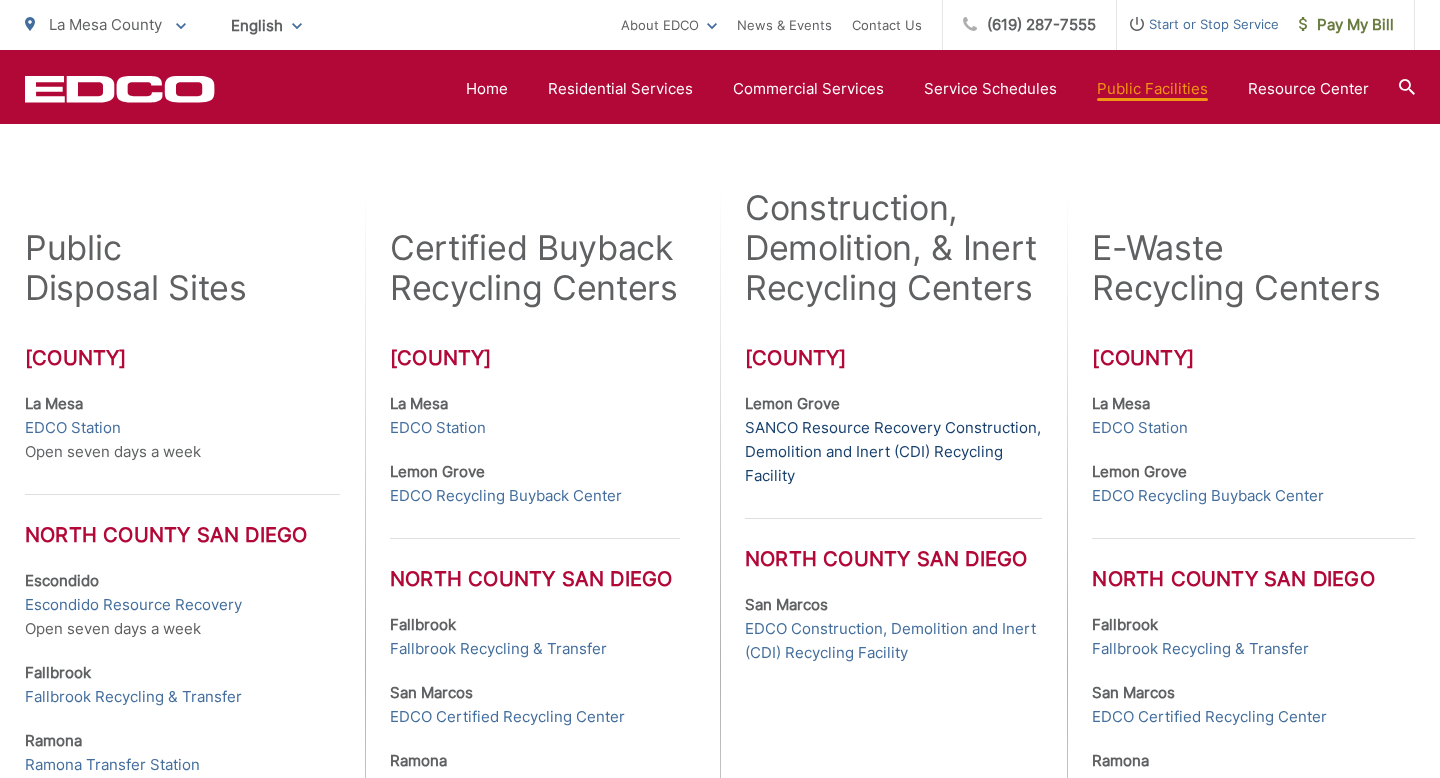 scroll, scrollTop: 505, scrollLeft: 0, axis: vertical 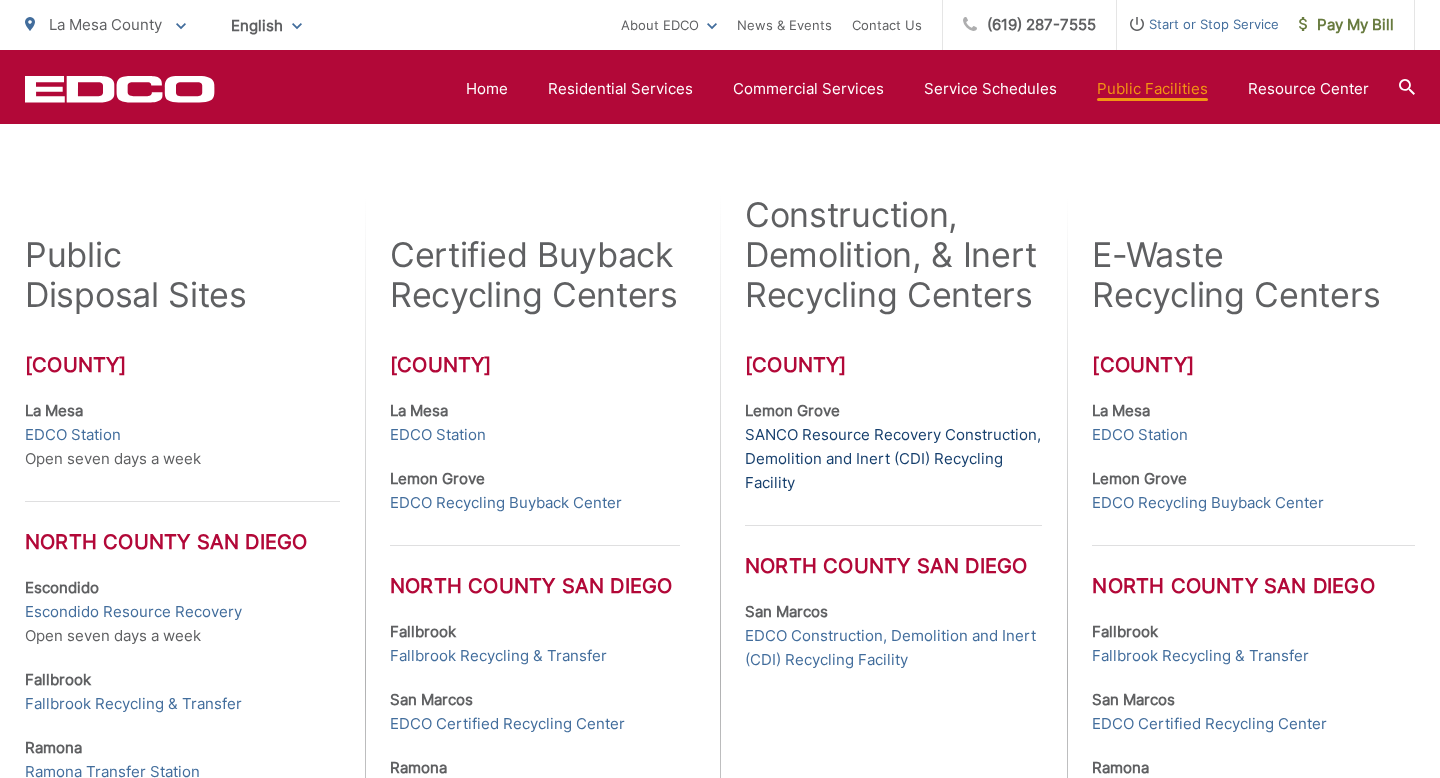 click on "SANCO Resource Recovery Construction, Demolition and Inert (CDI) Recycling Facility" at bounding box center (893, 459) 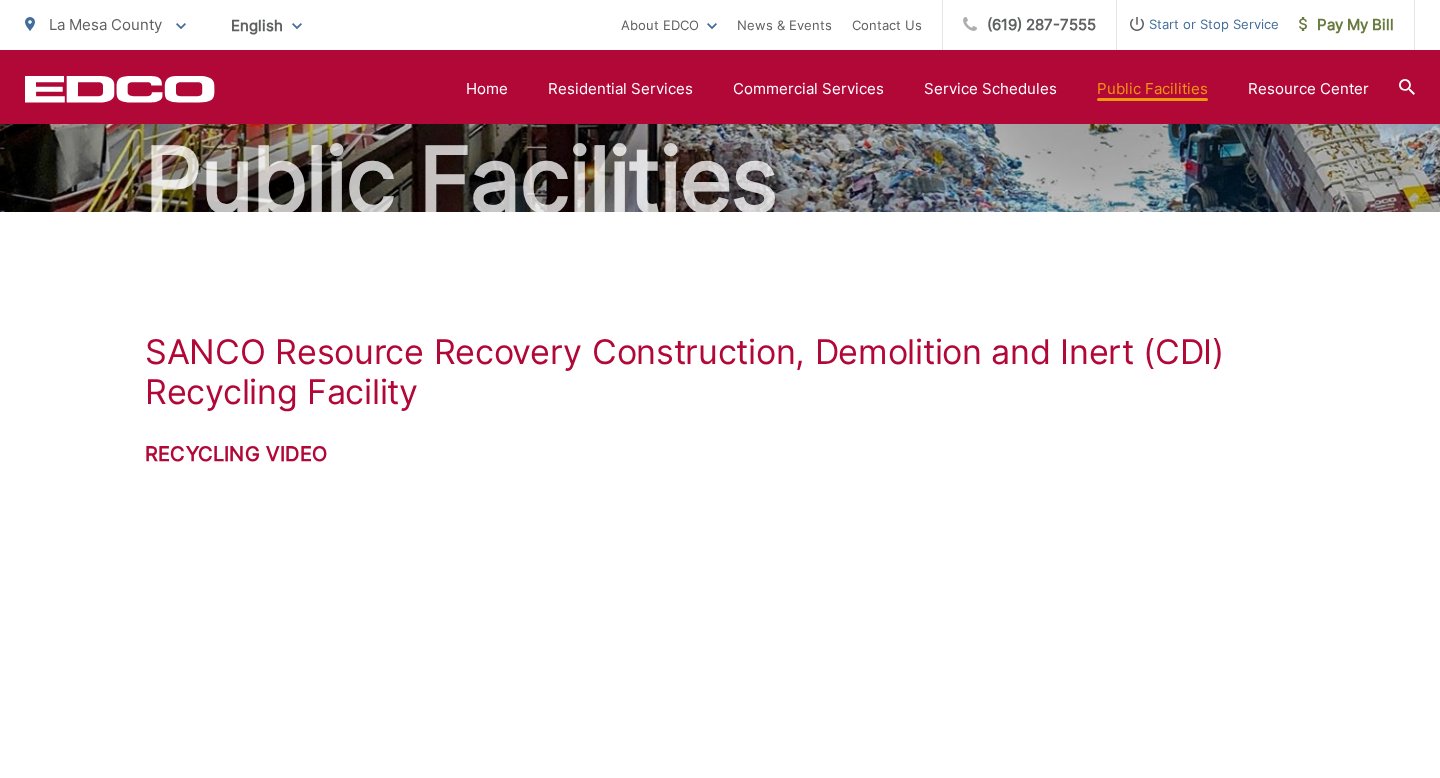 scroll, scrollTop: 0, scrollLeft: 0, axis: both 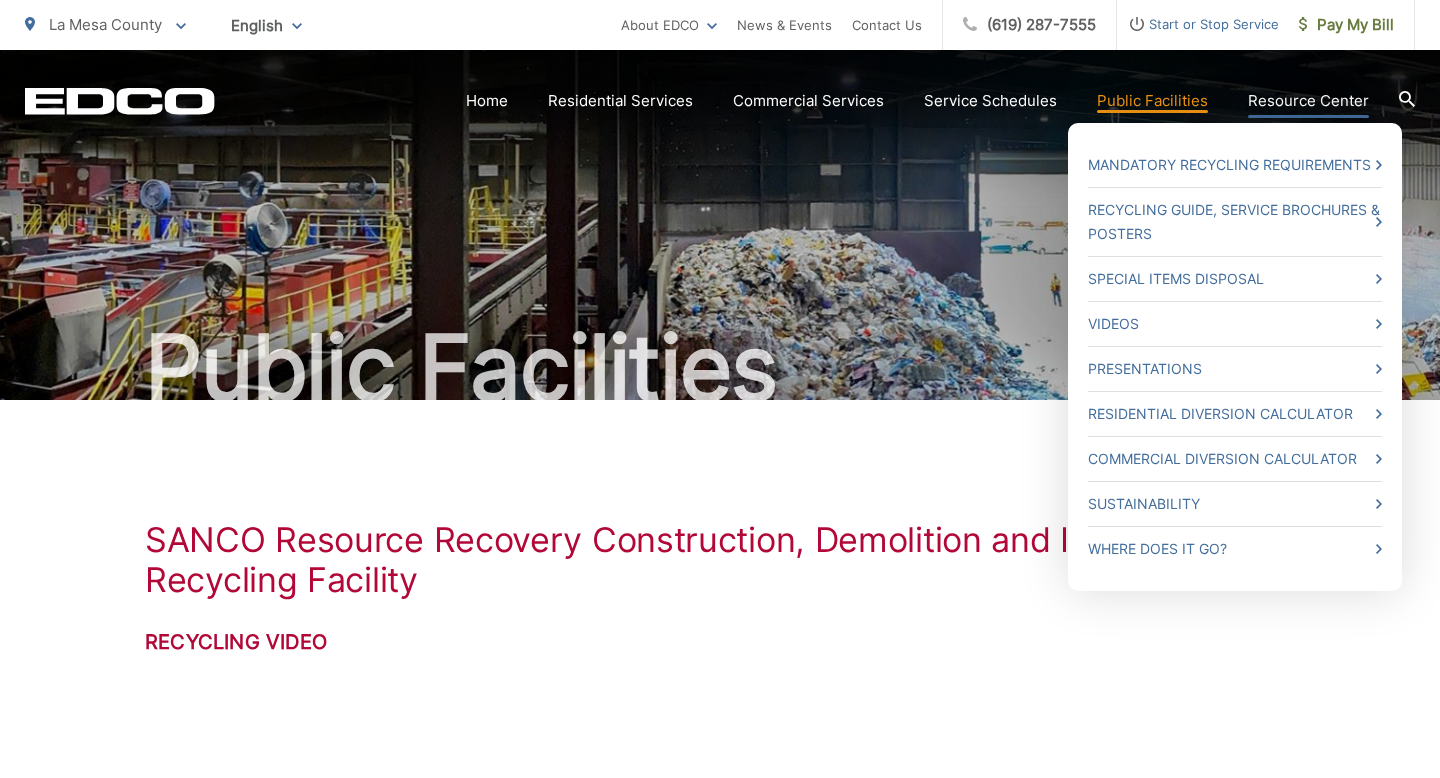 click on "Resource Center" at bounding box center (1308, 101) 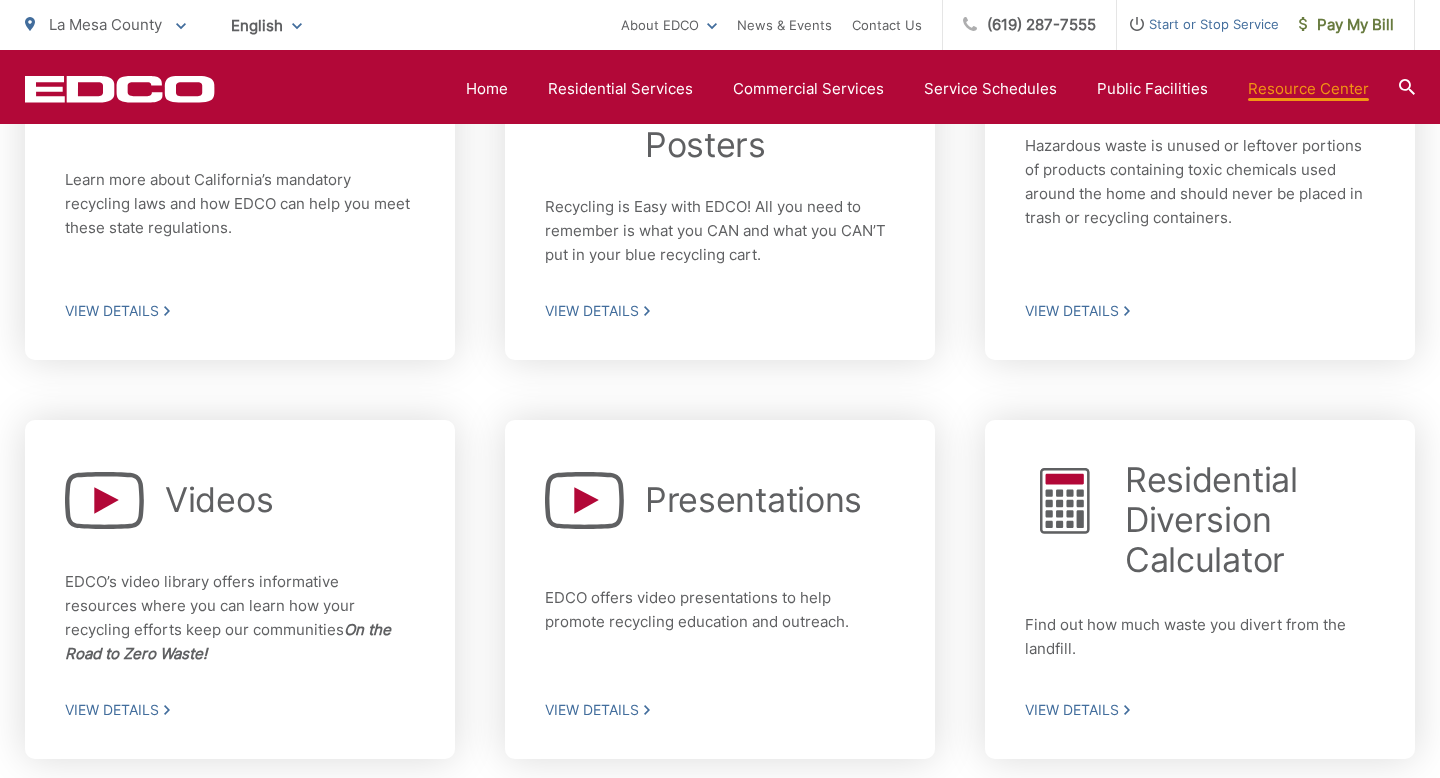 scroll, scrollTop: 689, scrollLeft: 0, axis: vertical 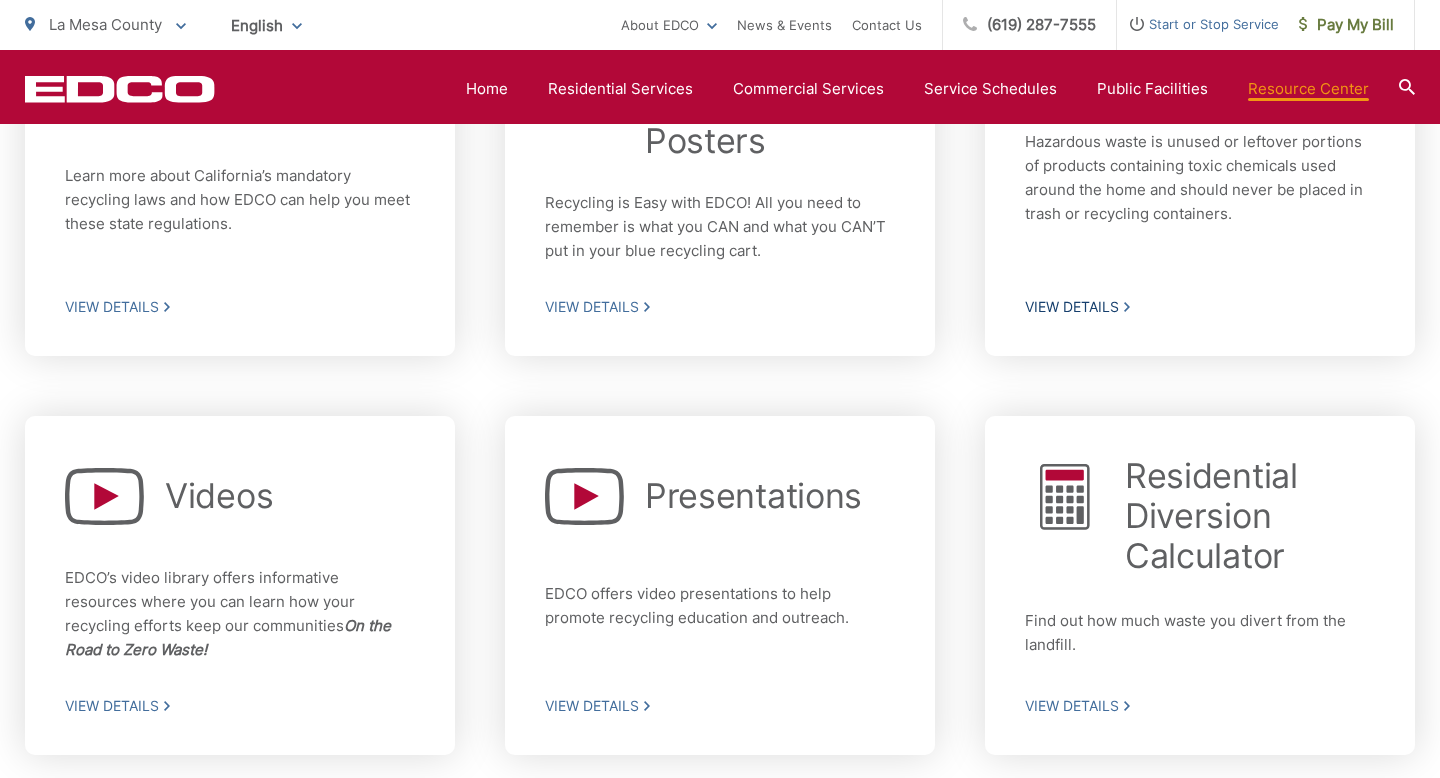 click on "Special Items Disposal
Hazardous waste is unused or leftover portions of products containing toxic chemicals used around the home and should never be placed in trash or recycling containers.
Hazardous waste is unused or leftover portions of products containing toxic chemicals used around the home and should never be placed in trash or recycling containers.
View Details" at bounding box center [1200, 158] 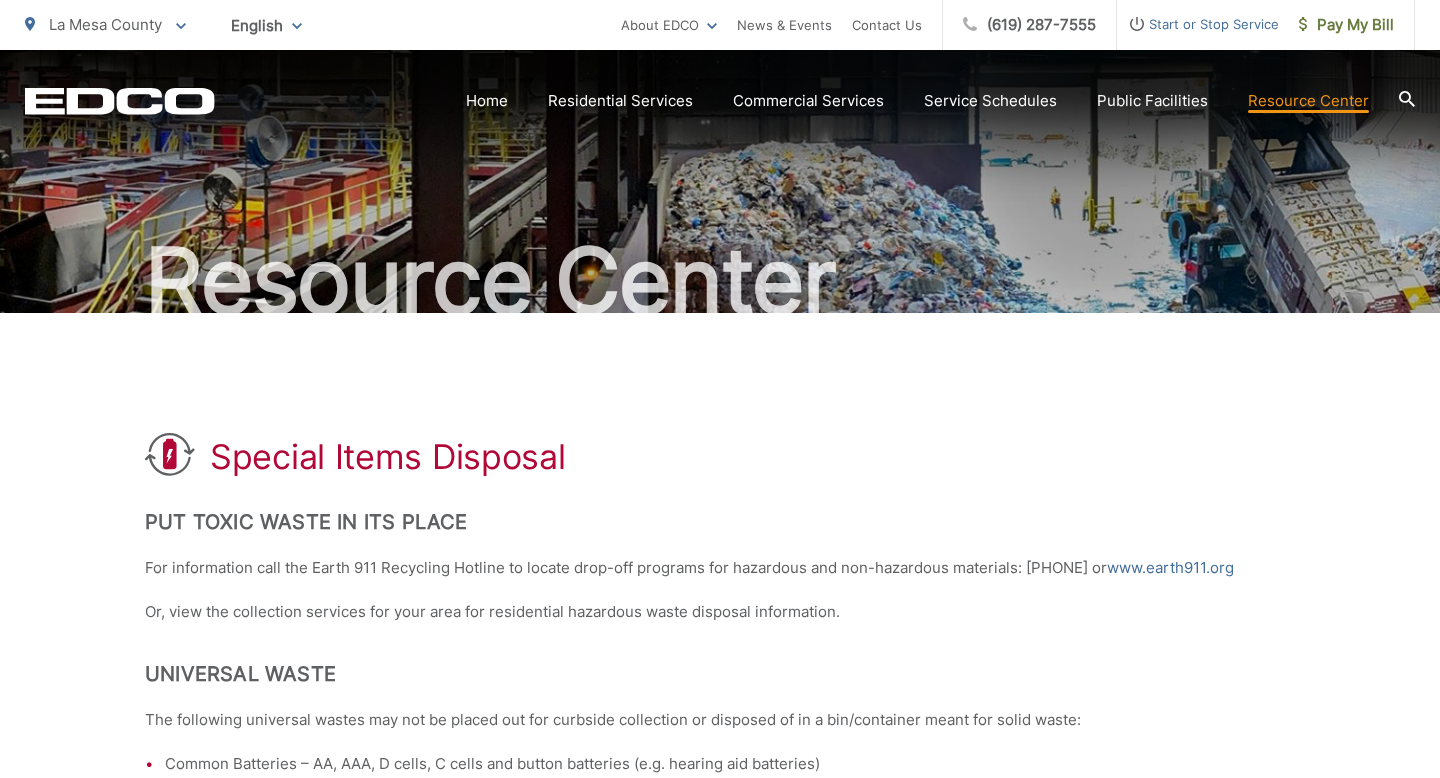 scroll, scrollTop: 0, scrollLeft: 0, axis: both 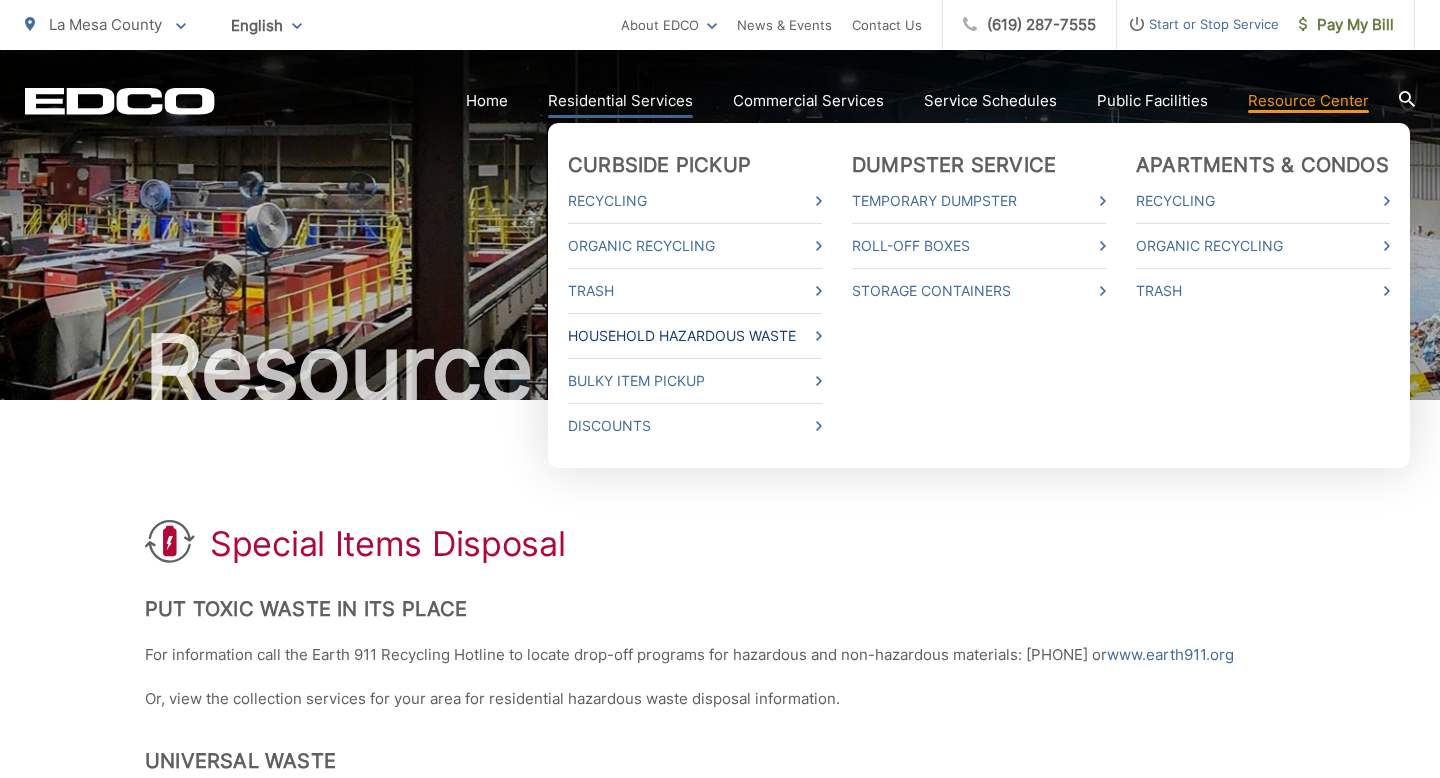 click on "Household Hazardous Waste" at bounding box center [695, 336] 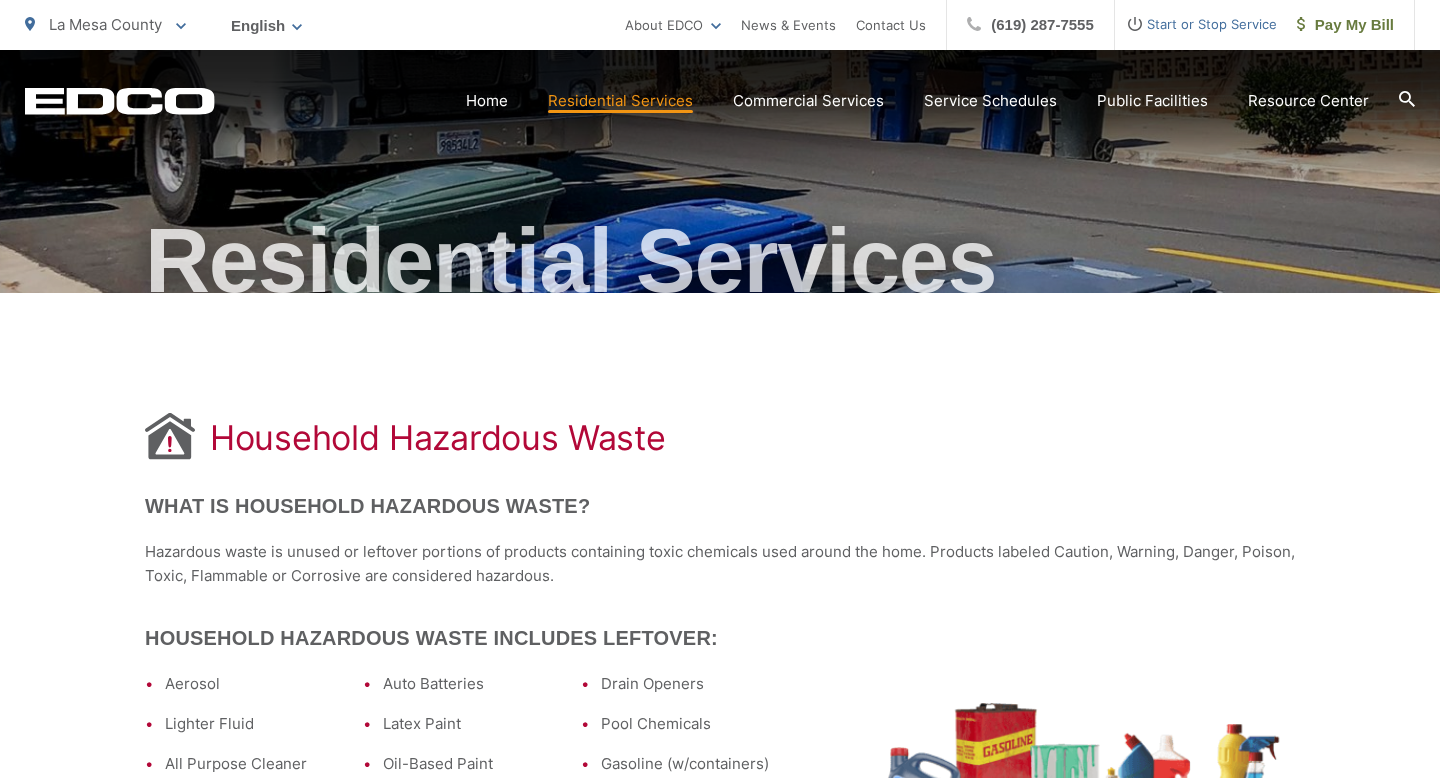 scroll, scrollTop: 0, scrollLeft: 0, axis: both 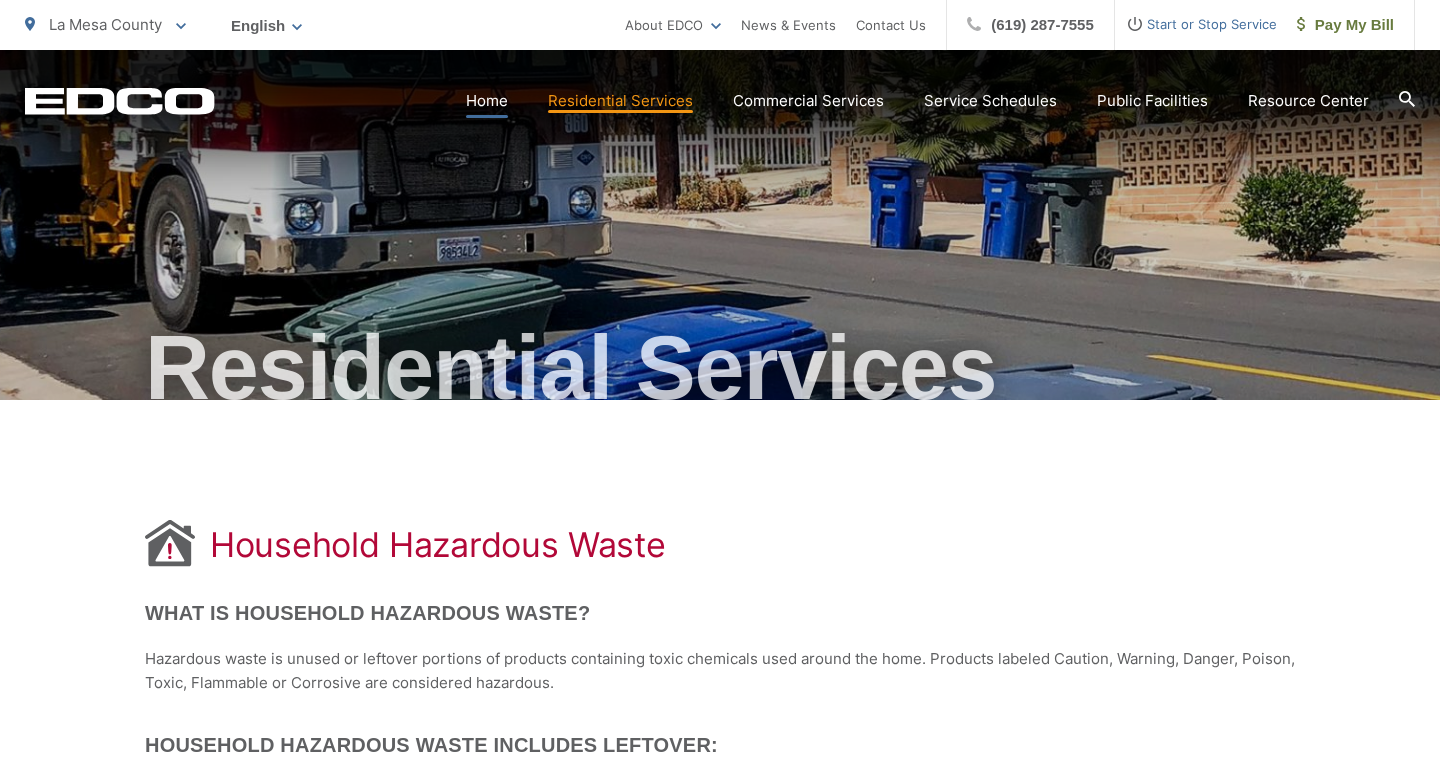 click on "Home" at bounding box center (487, 101) 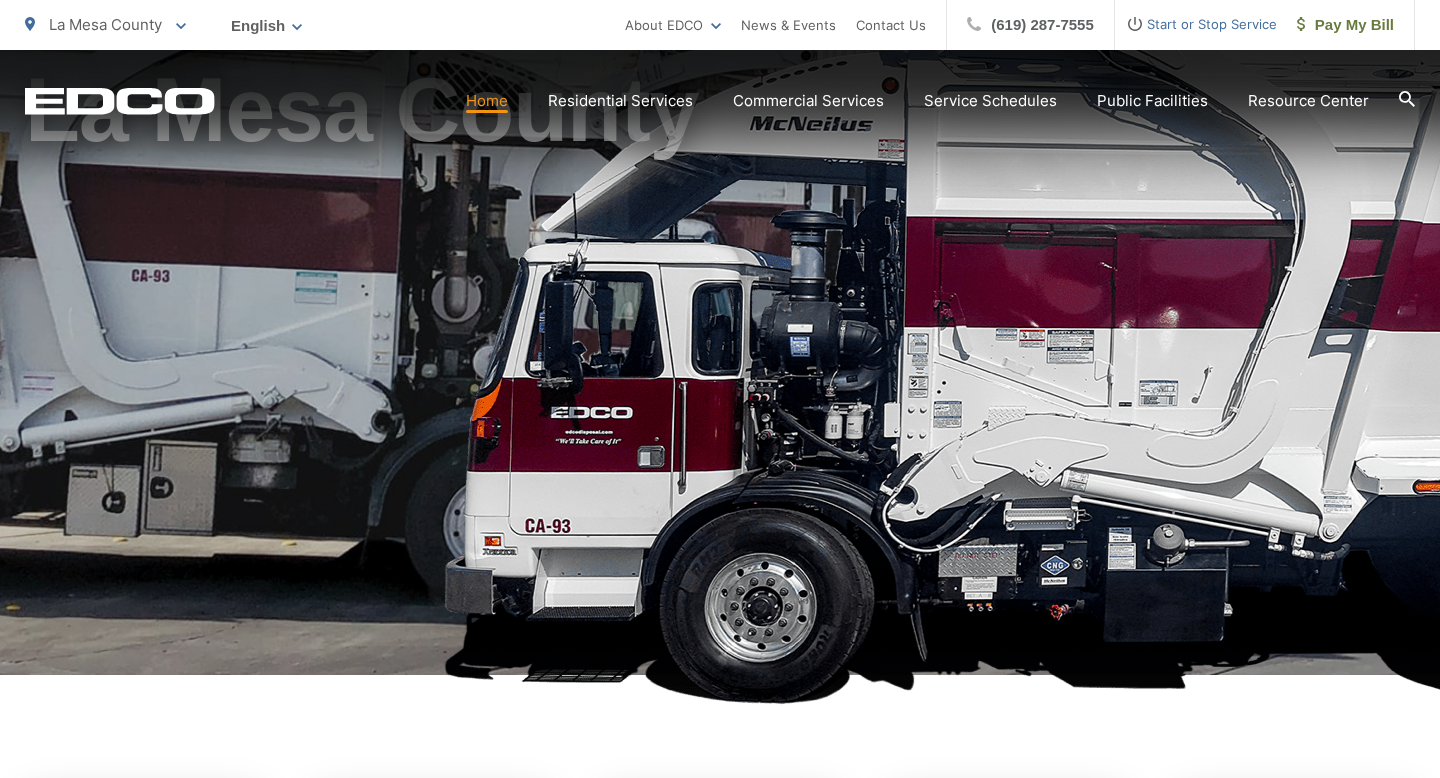 scroll, scrollTop: 0, scrollLeft: 0, axis: both 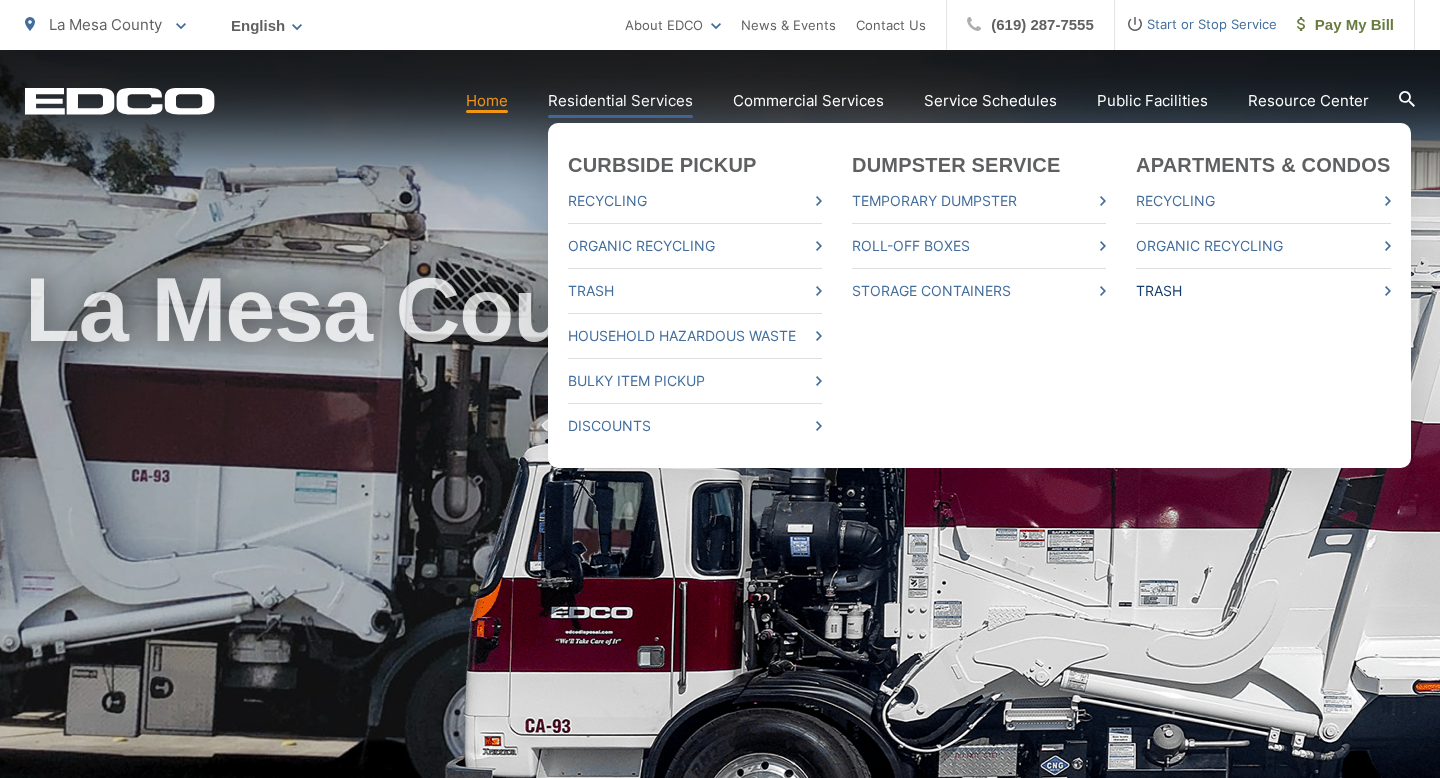 click on "Trash" at bounding box center (1263, 291) 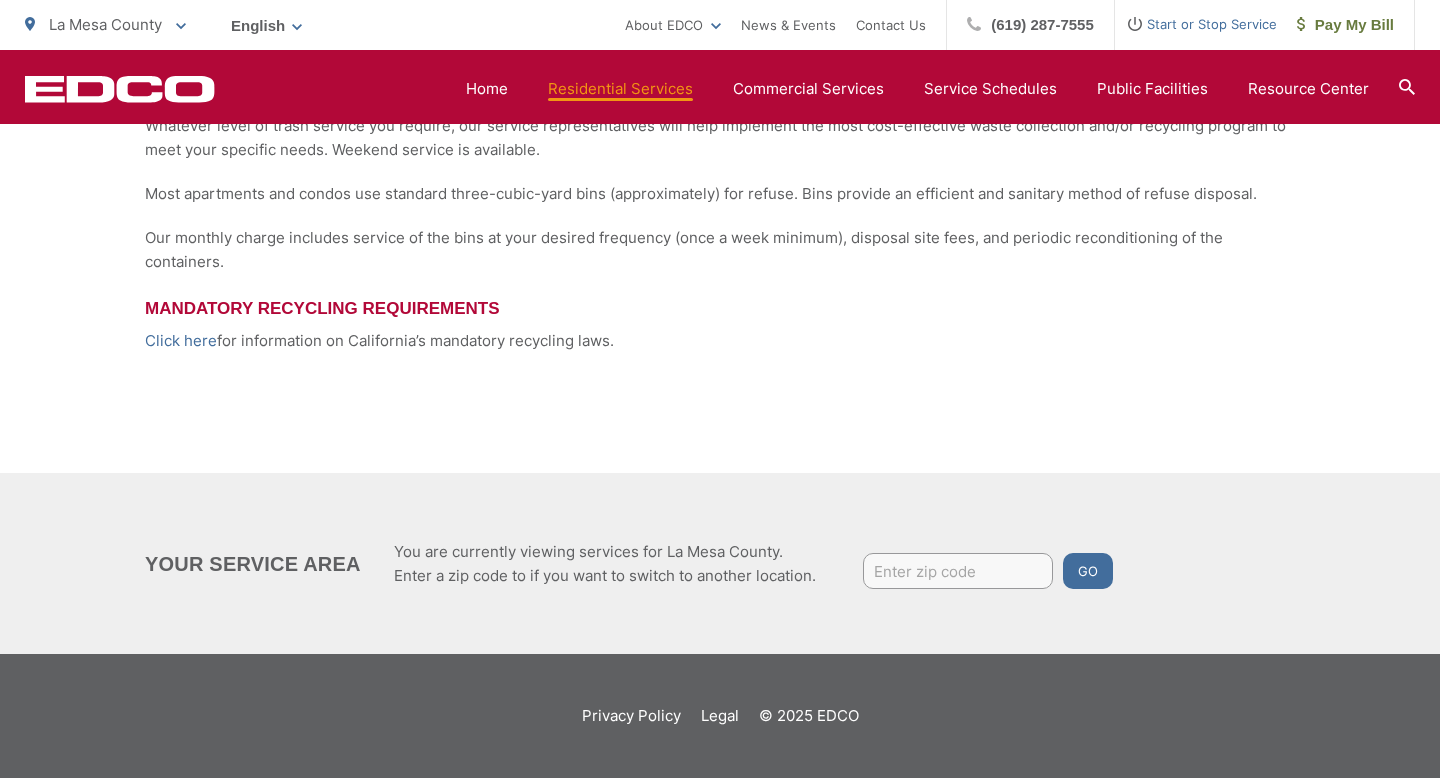 scroll, scrollTop: 0, scrollLeft: 0, axis: both 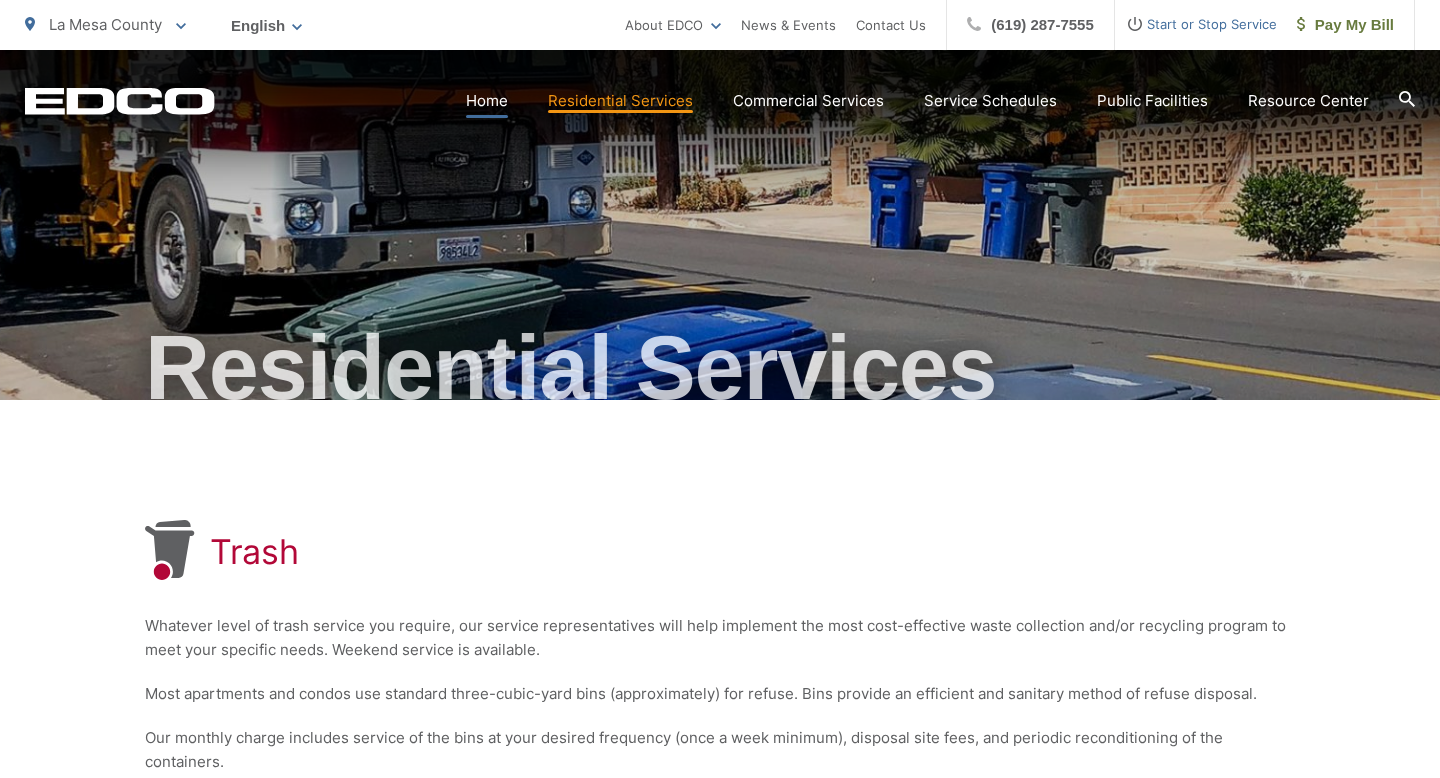 click on "Home" at bounding box center (487, 101) 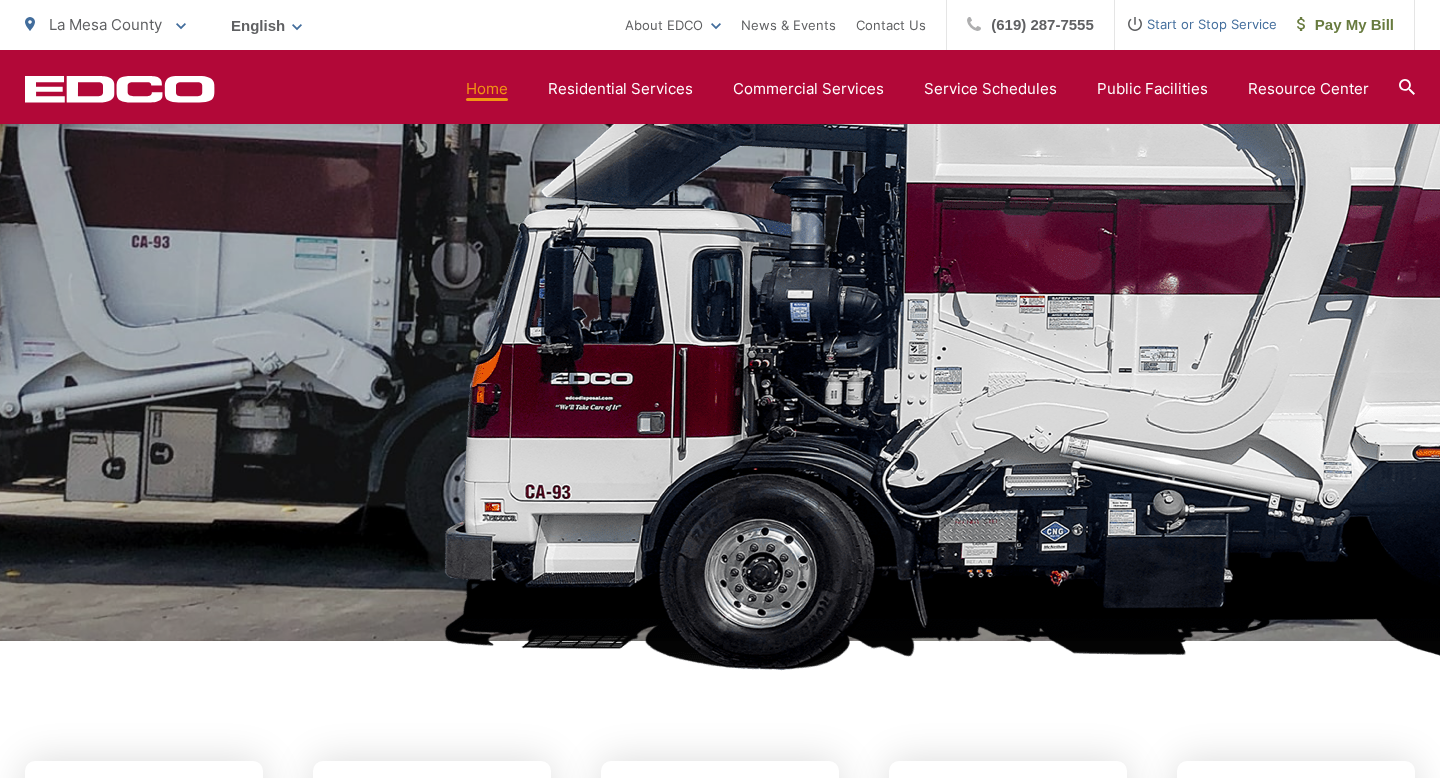scroll, scrollTop: 0, scrollLeft: 0, axis: both 